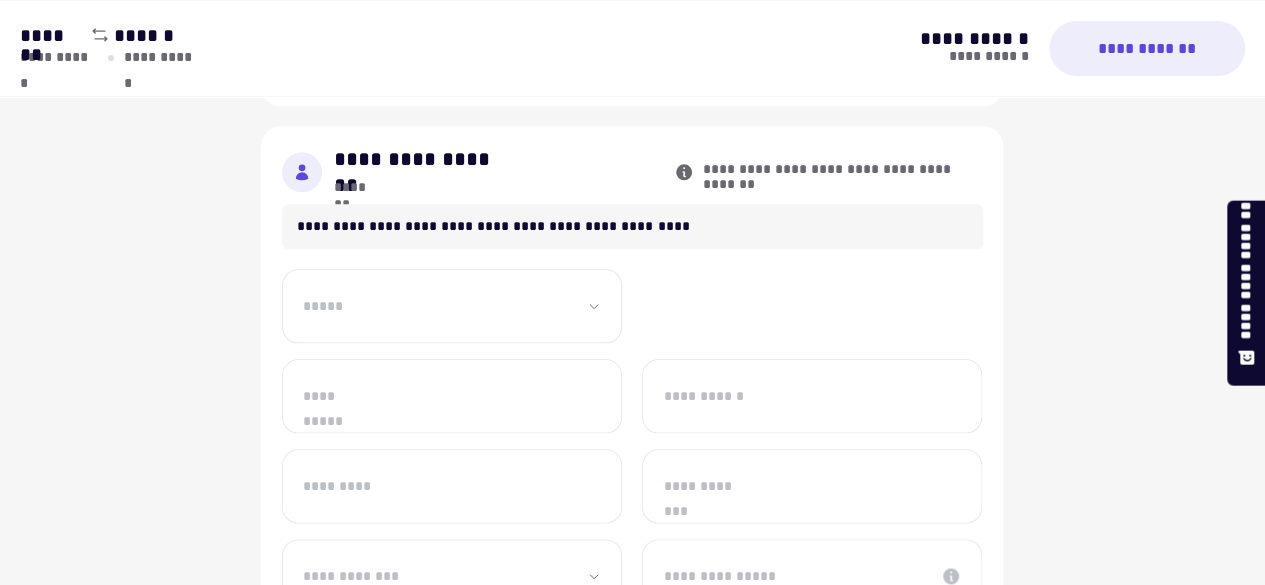 scroll, scrollTop: 0, scrollLeft: 0, axis: both 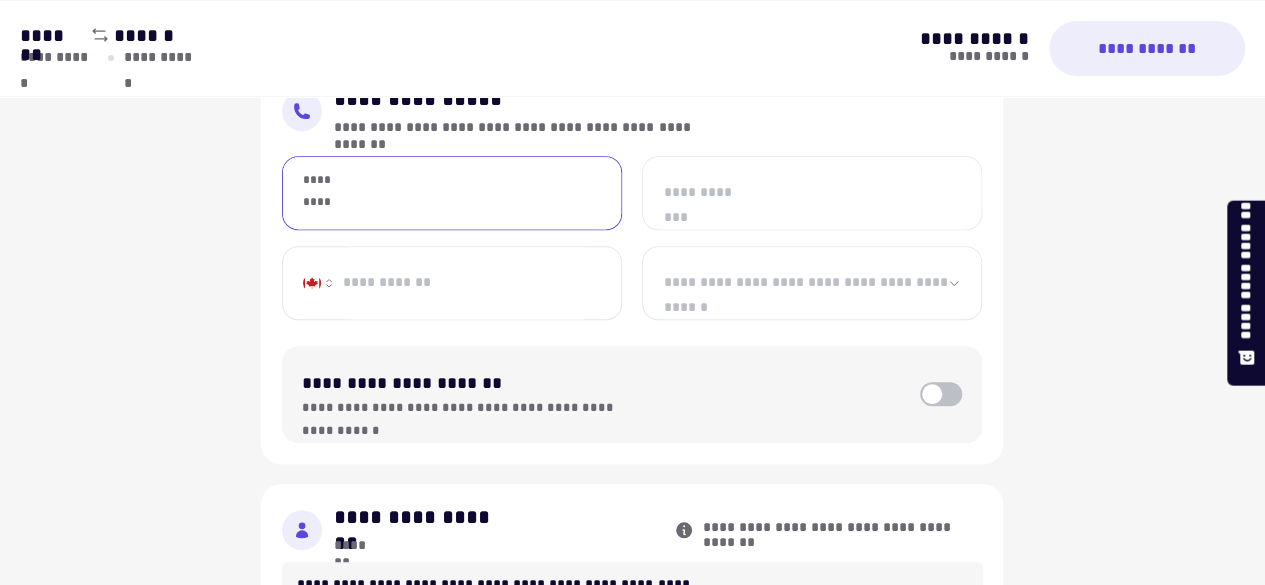 click on "*********" at bounding box center [452, 193] 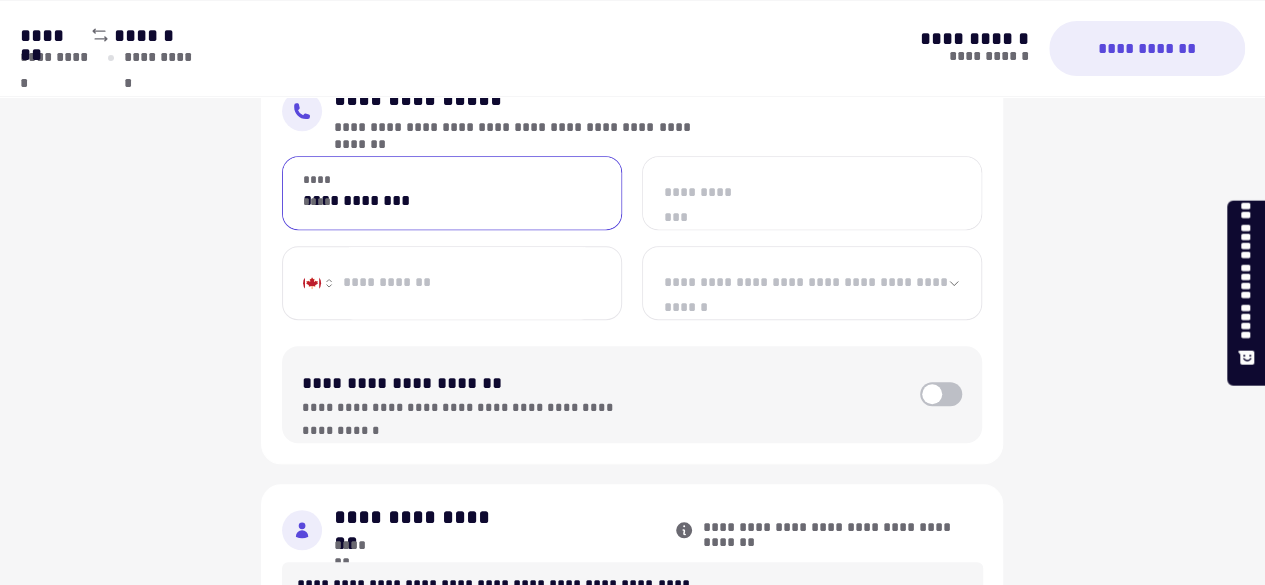 type on "**********" 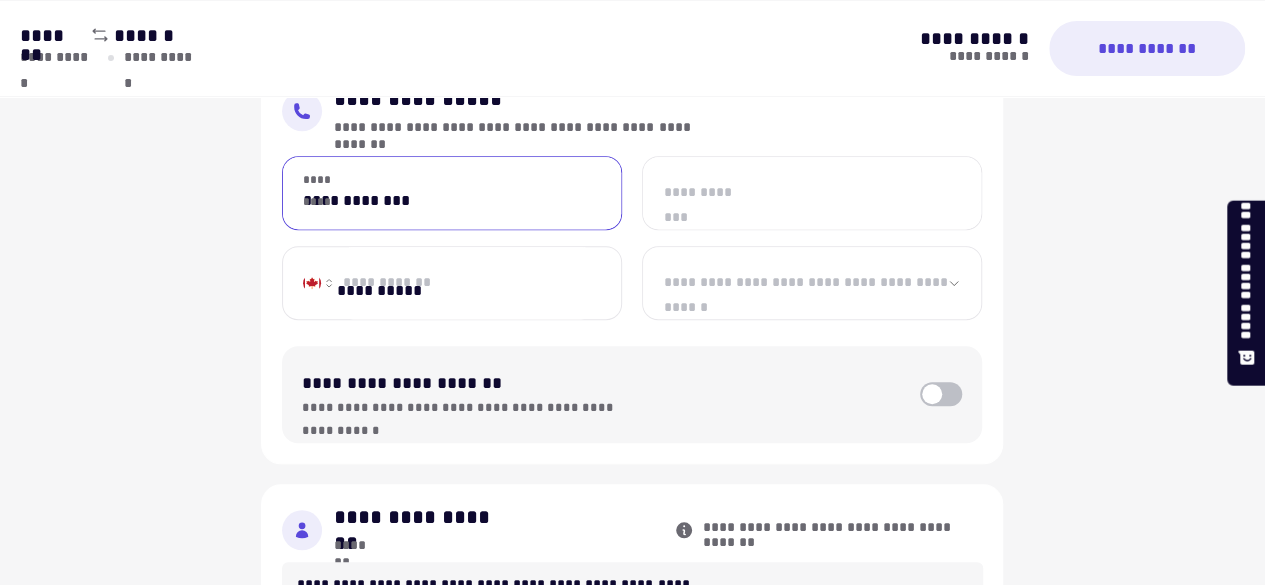 select on "**********" 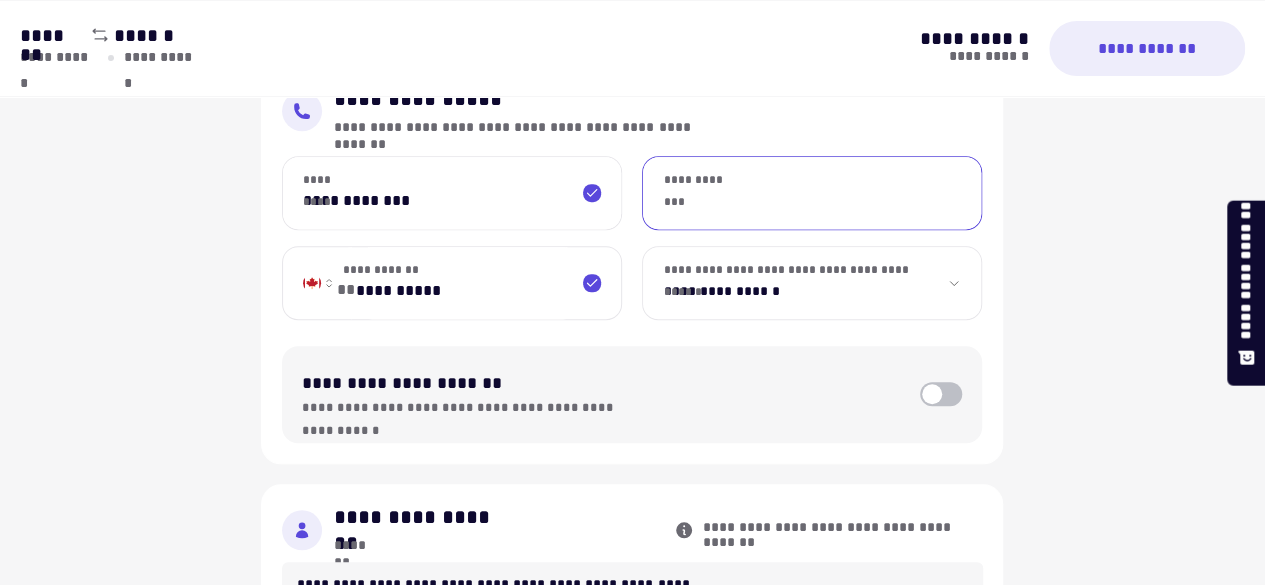 click on "**********" at bounding box center [812, 193] 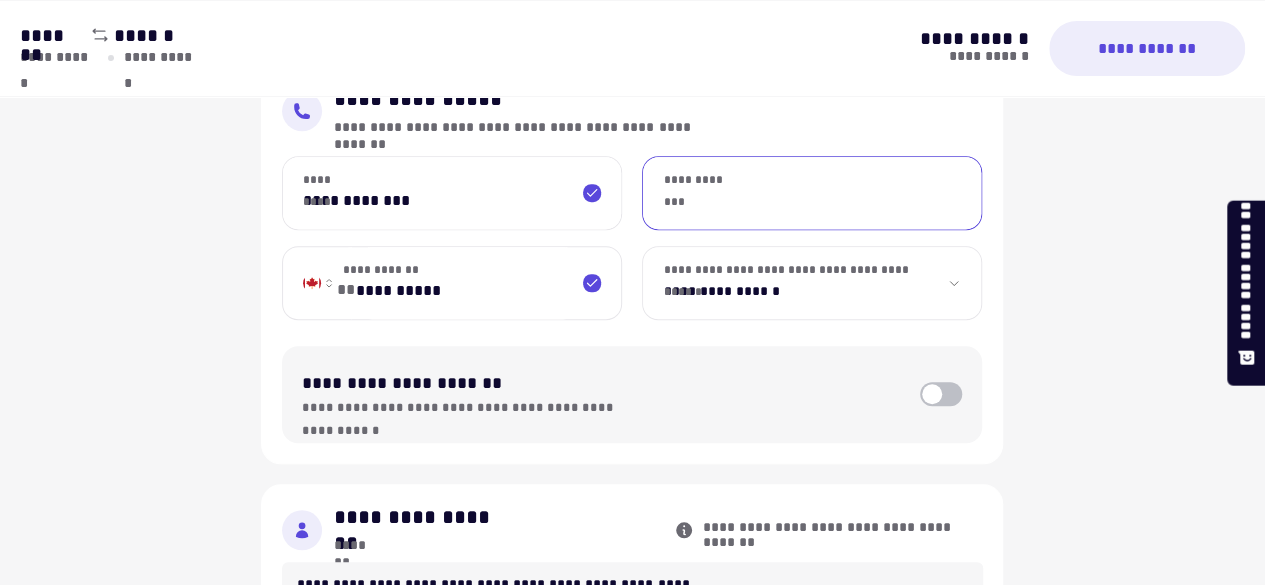 type on "**********" 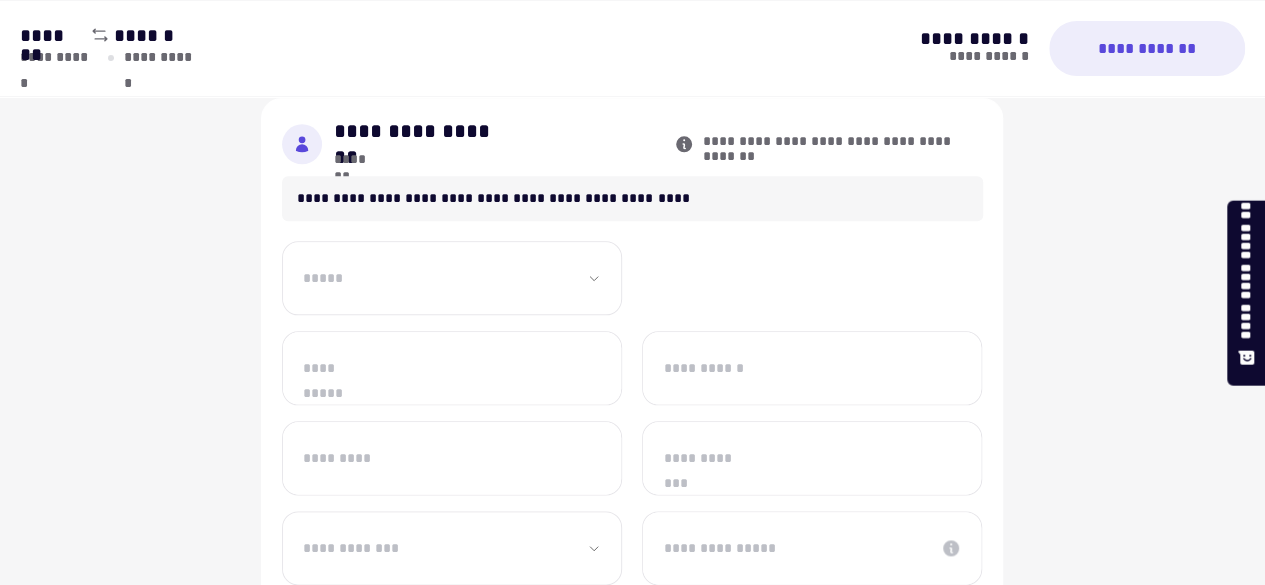 scroll, scrollTop: 976, scrollLeft: 0, axis: vertical 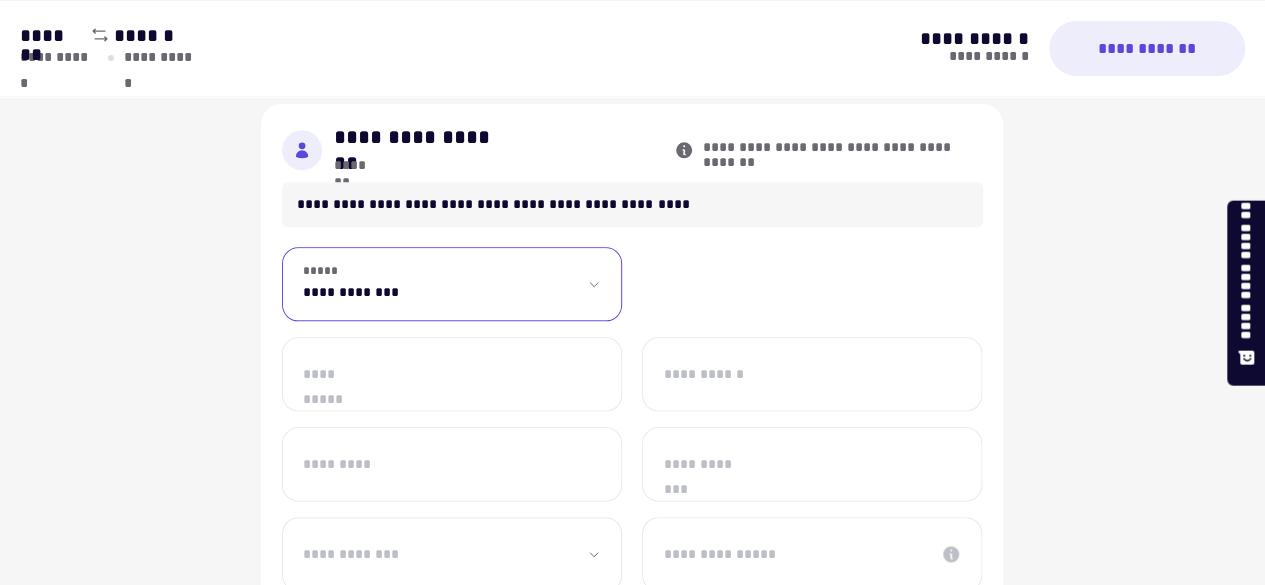 click on "**********" at bounding box center [452, 284] 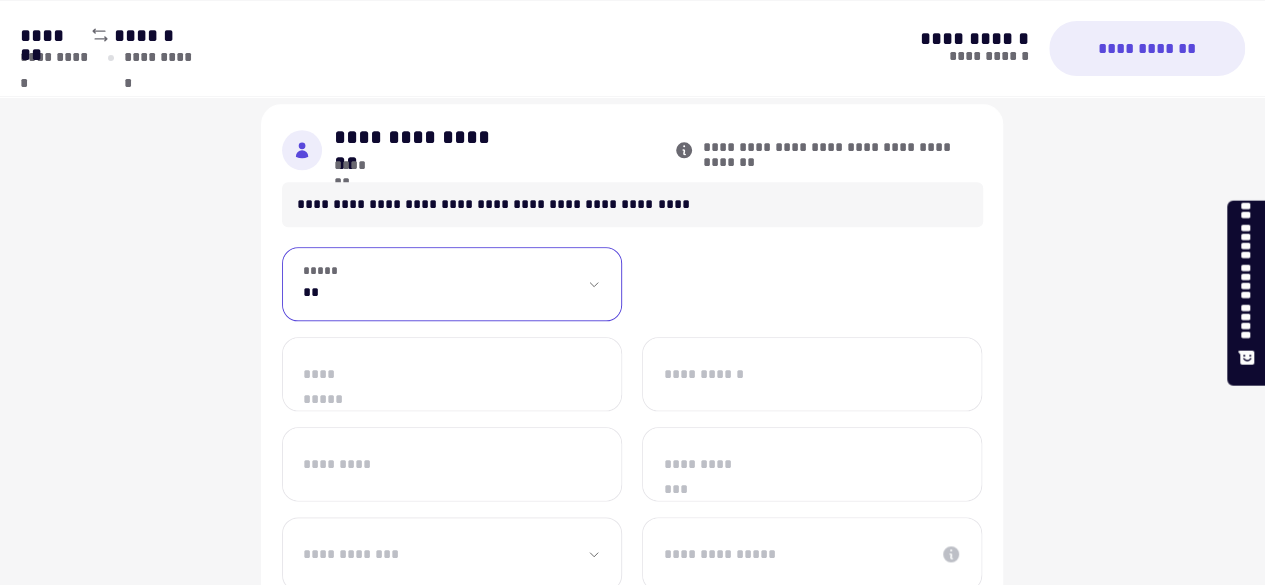 click on "**********" at bounding box center (452, 284) 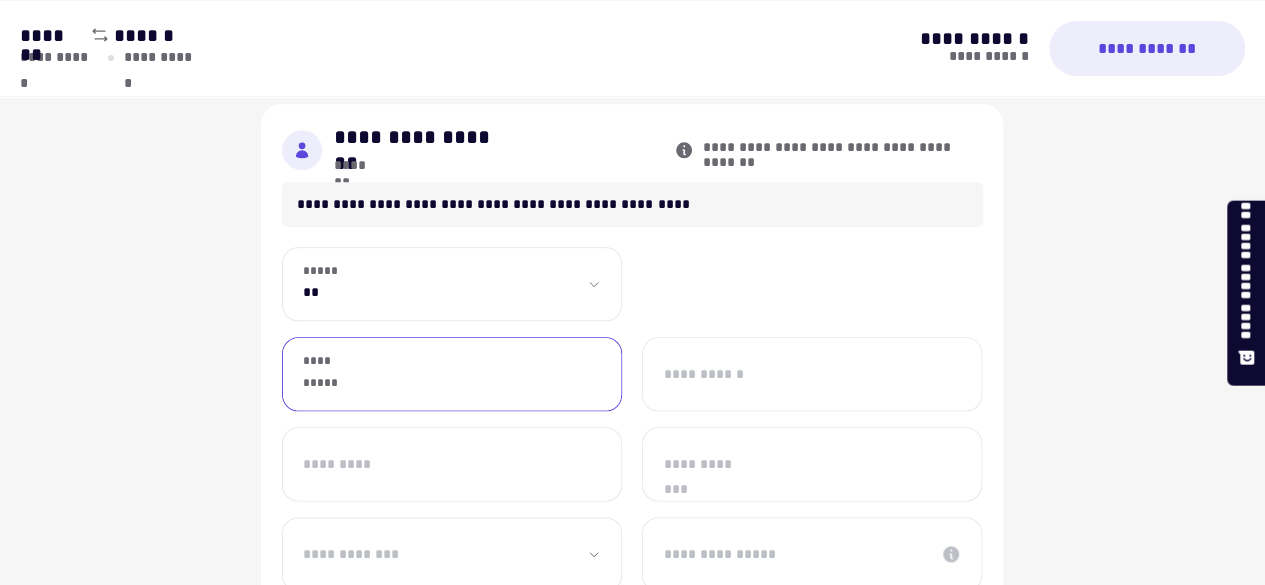 click on "**********" at bounding box center (452, 374) 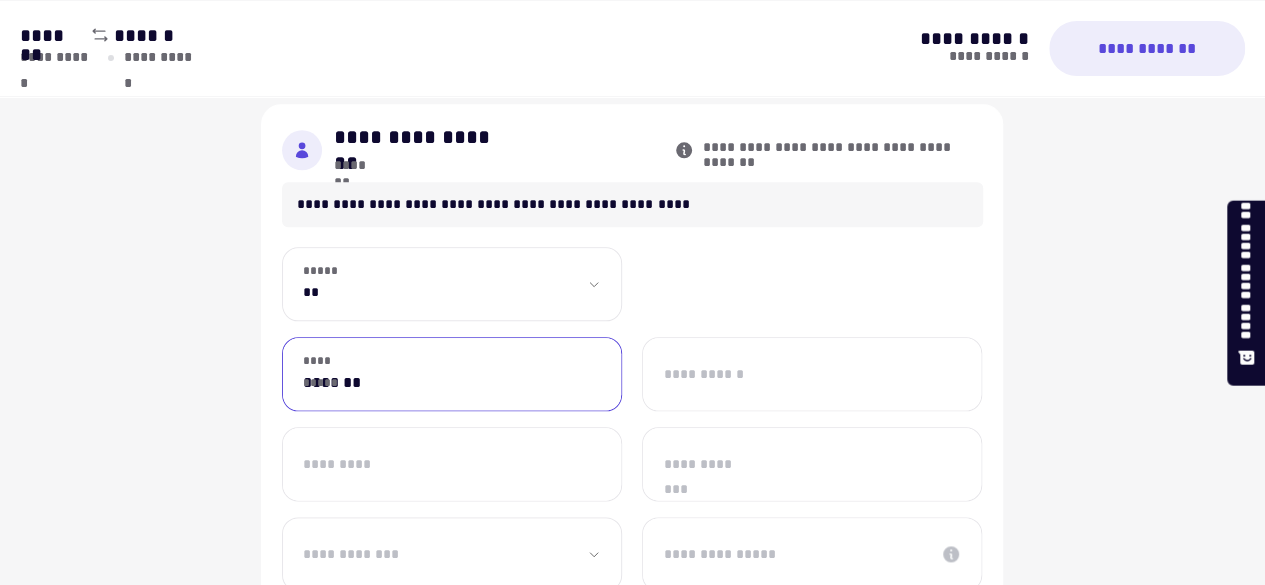 type on "*****" 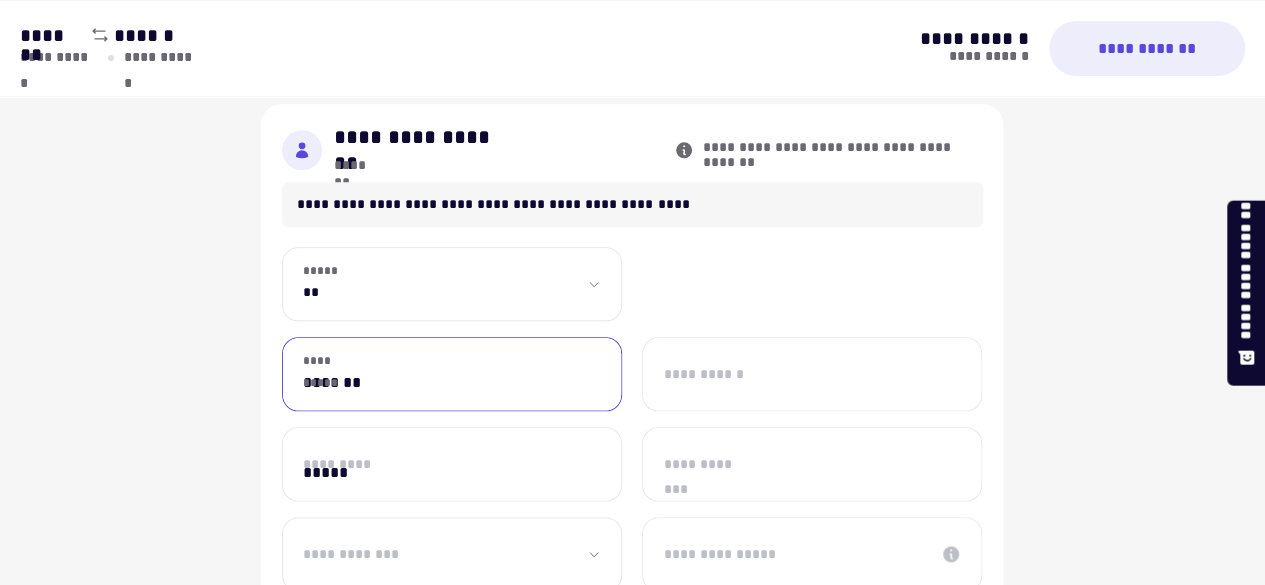 select on "**" 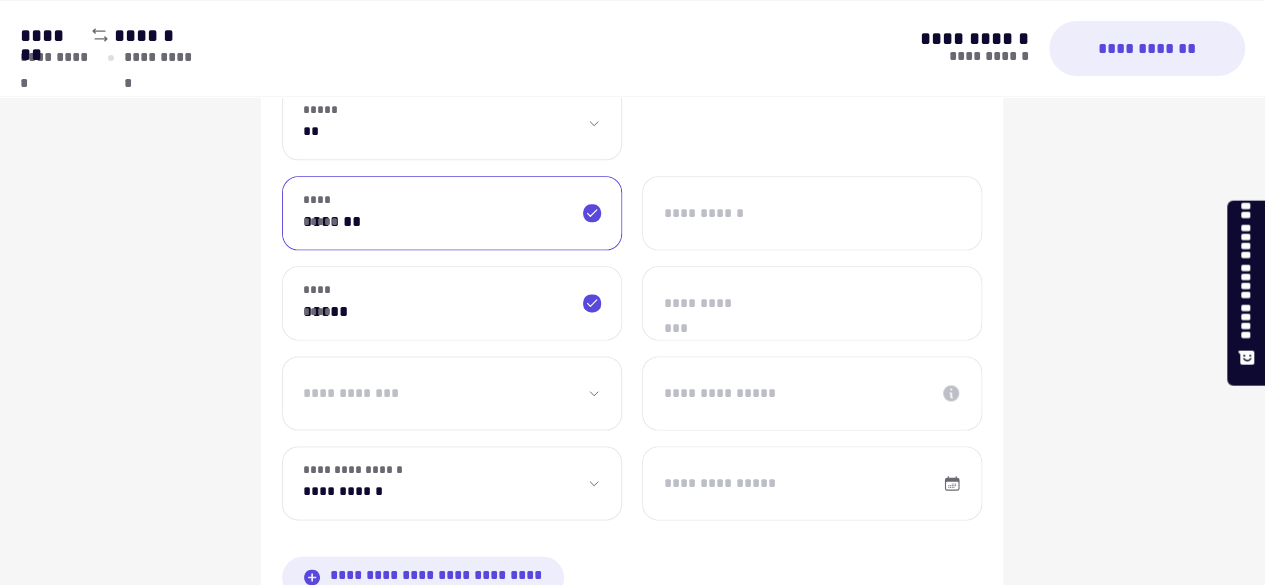 scroll, scrollTop: 1136, scrollLeft: 0, axis: vertical 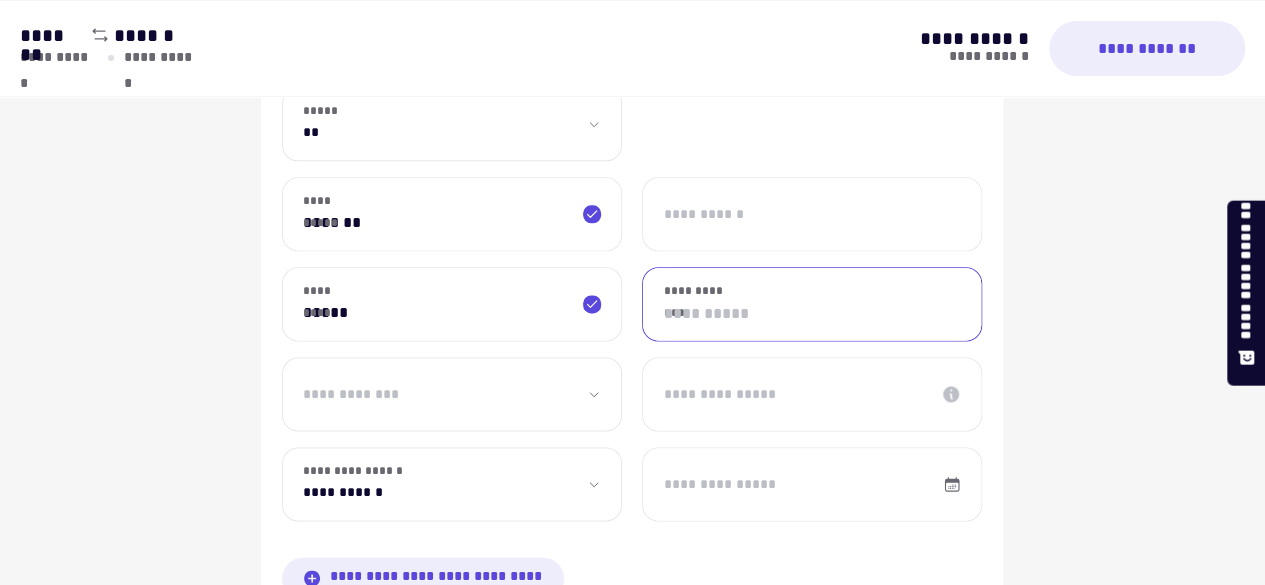 click on "**********" at bounding box center [812, 304] 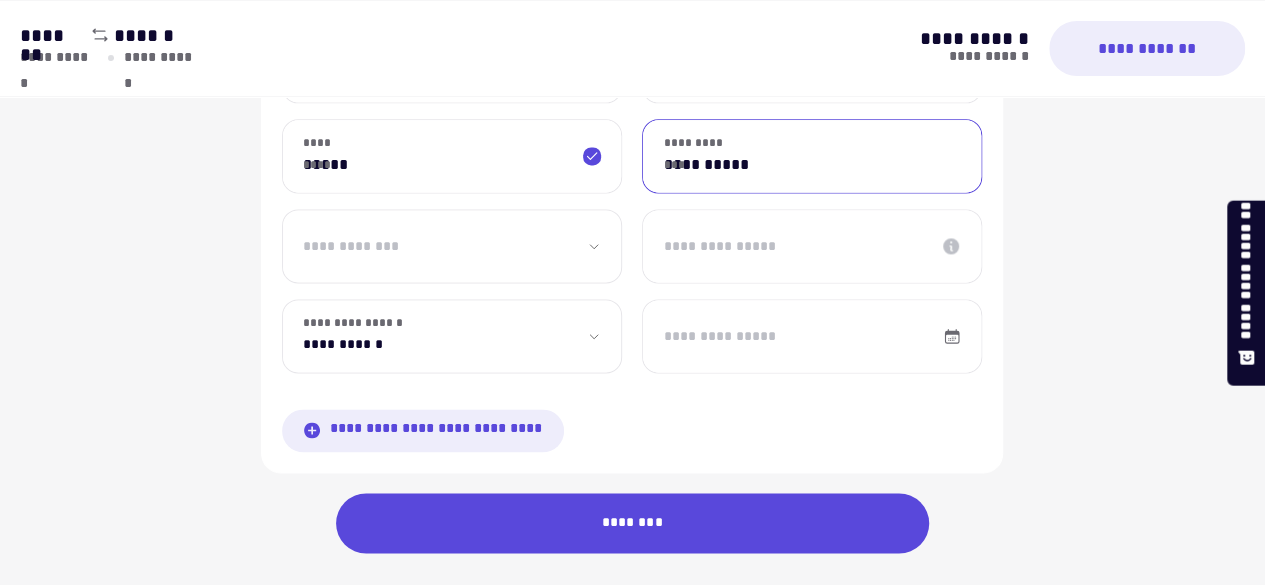 scroll, scrollTop: 1283, scrollLeft: 0, axis: vertical 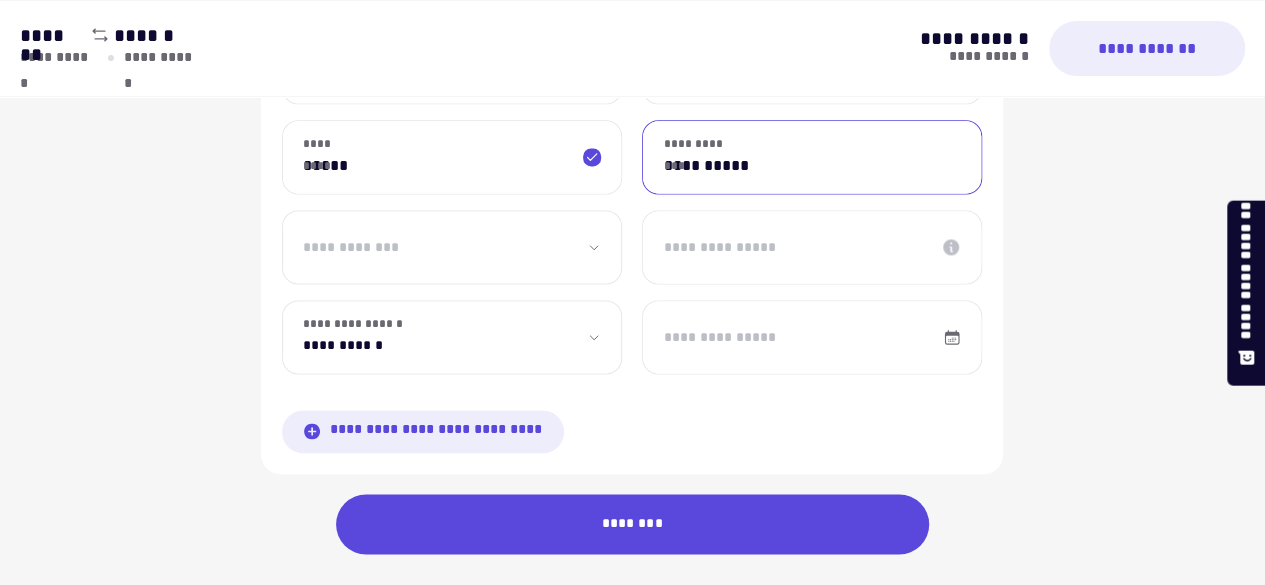 type on "**********" 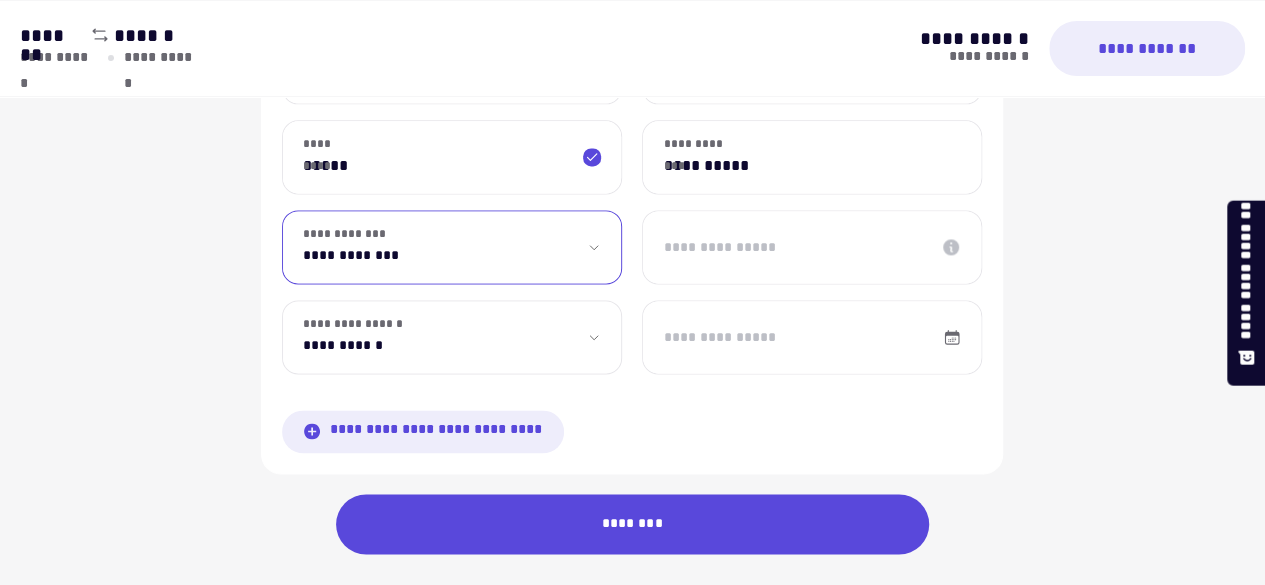 click on "**********" at bounding box center [452, 247] 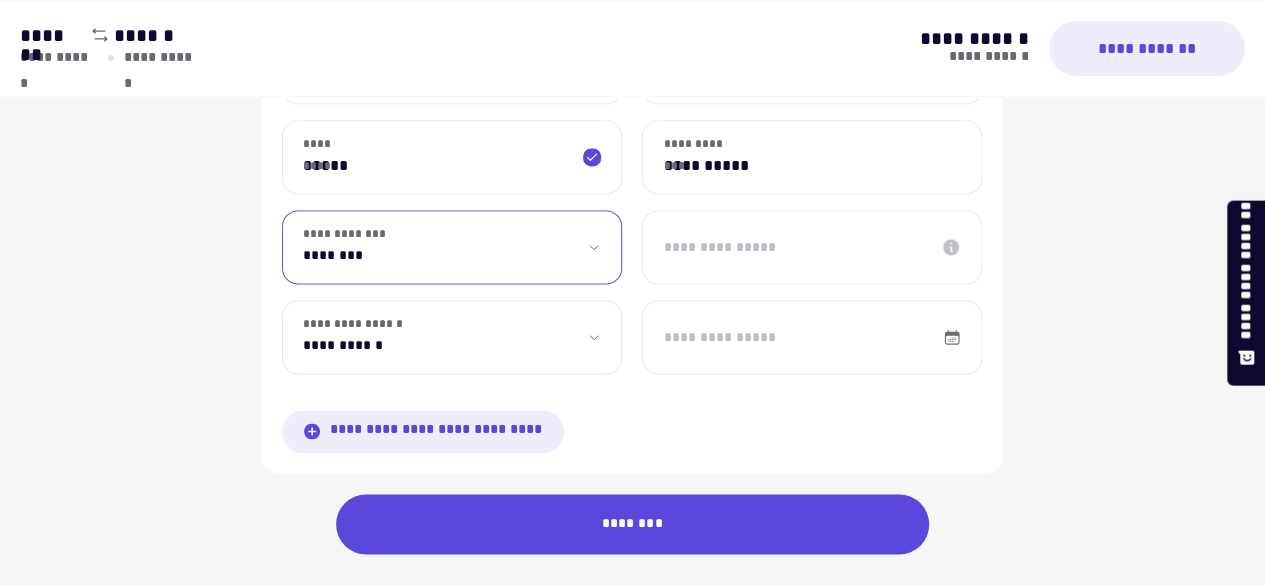 click on "**********" at bounding box center (452, 247) 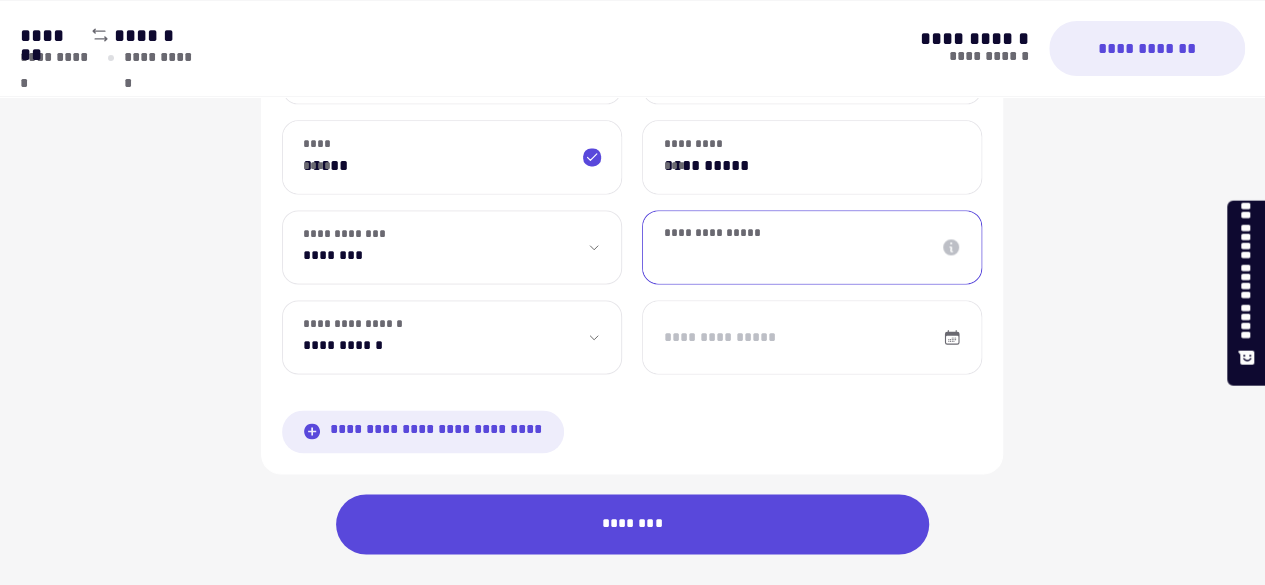 click on "**********" at bounding box center [812, 247] 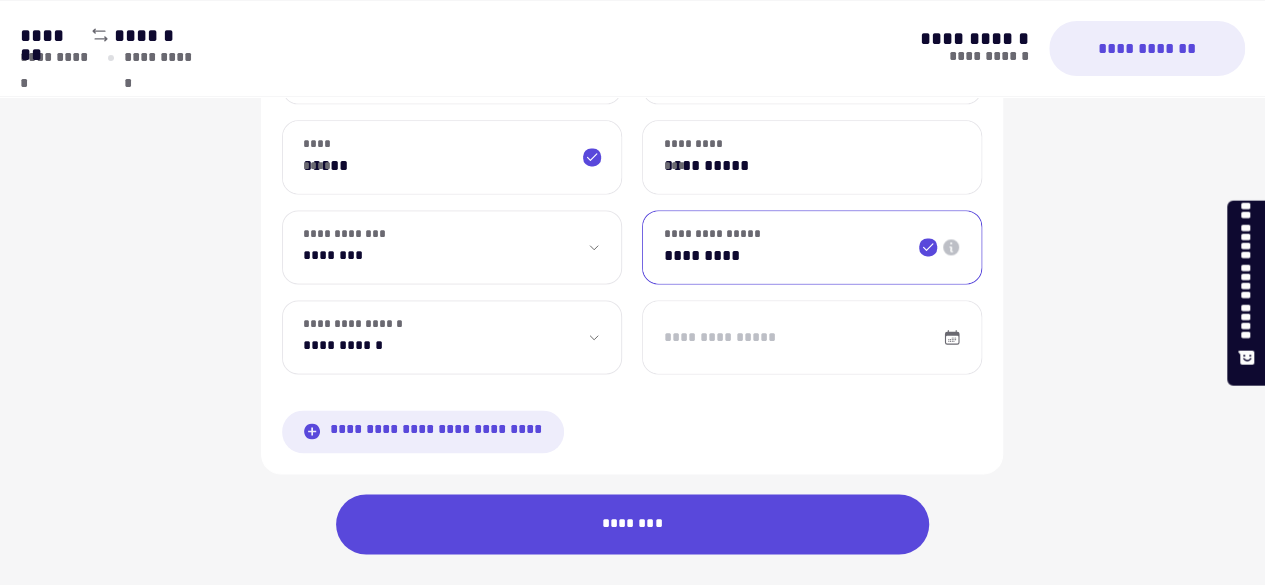 scroll, scrollTop: 1284, scrollLeft: 0, axis: vertical 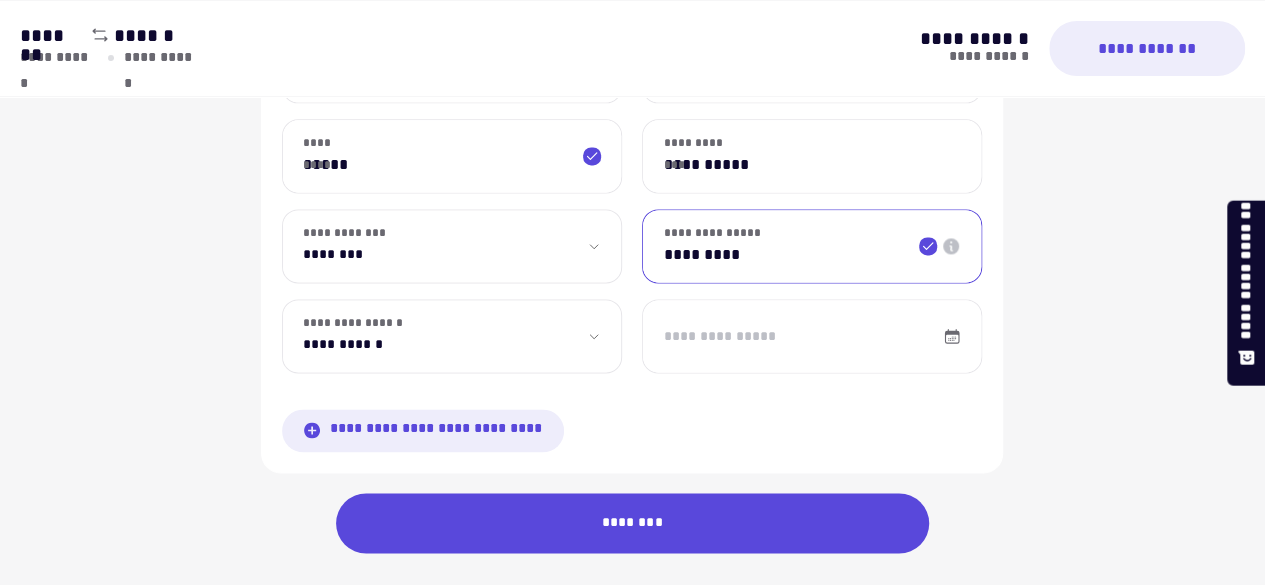 type on "*********" 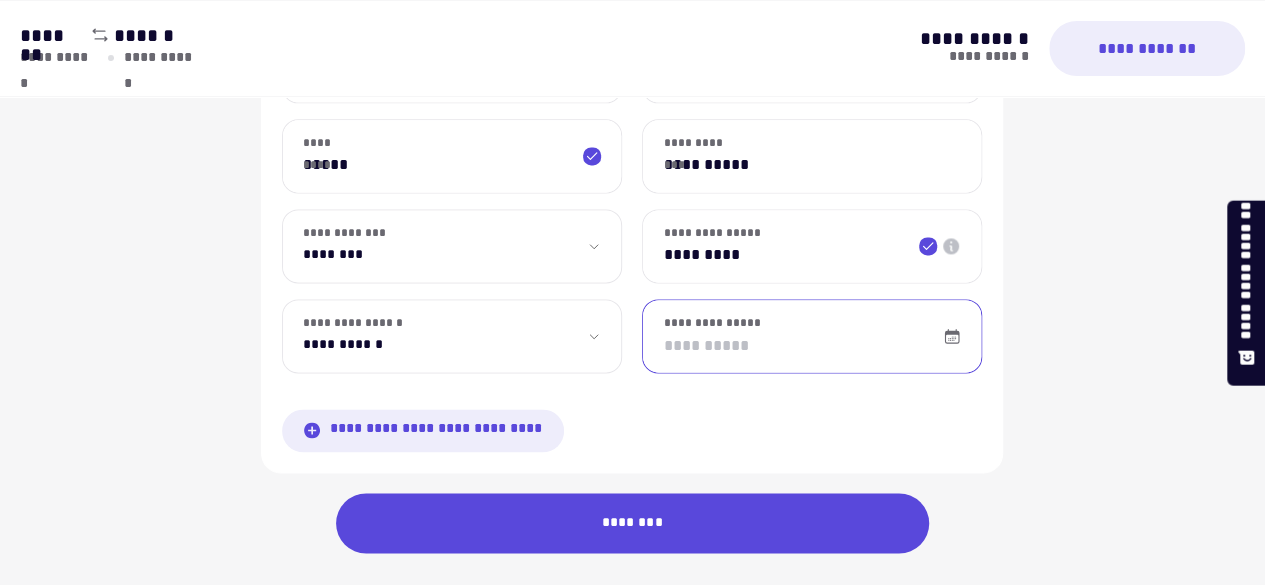 click on "**********" at bounding box center (812, 336) 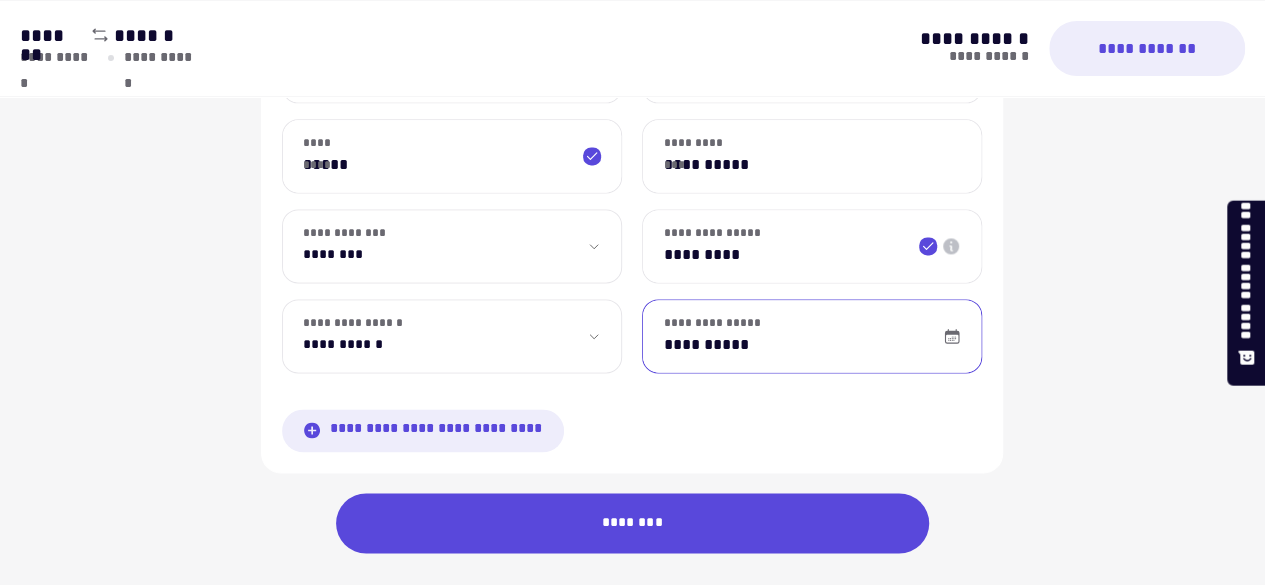 type on "**********" 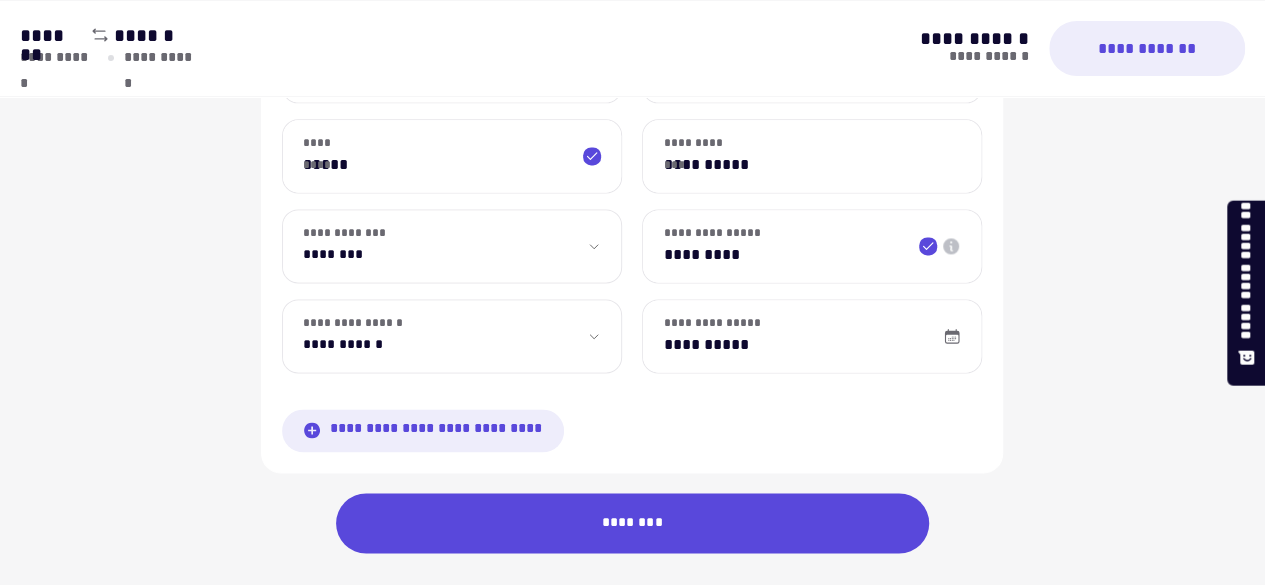 click on "**********" at bounding box center (632, -253) 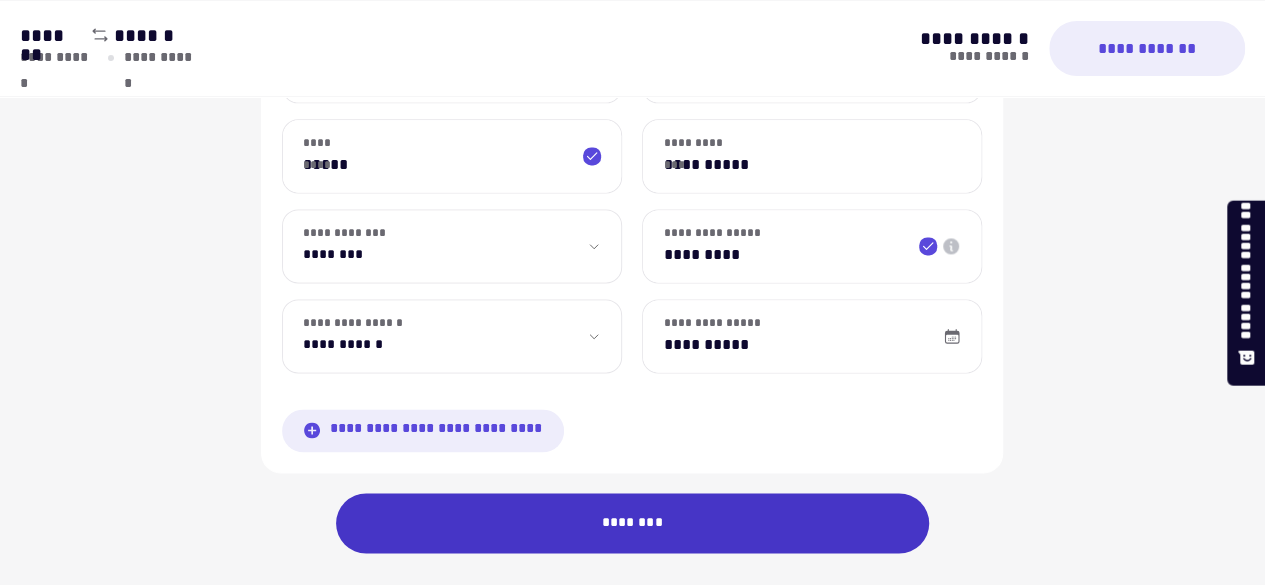 click on "********" at bounding box center (633, 523) 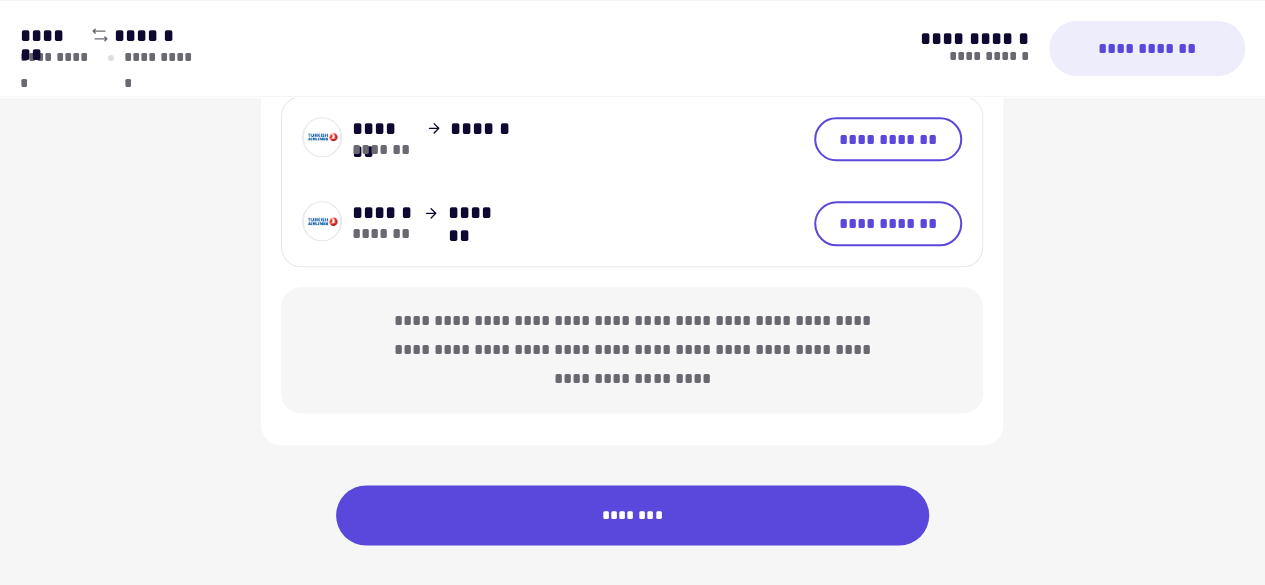scroll, scrollTop: 1043, scrollLeft: 0, axis: vertical 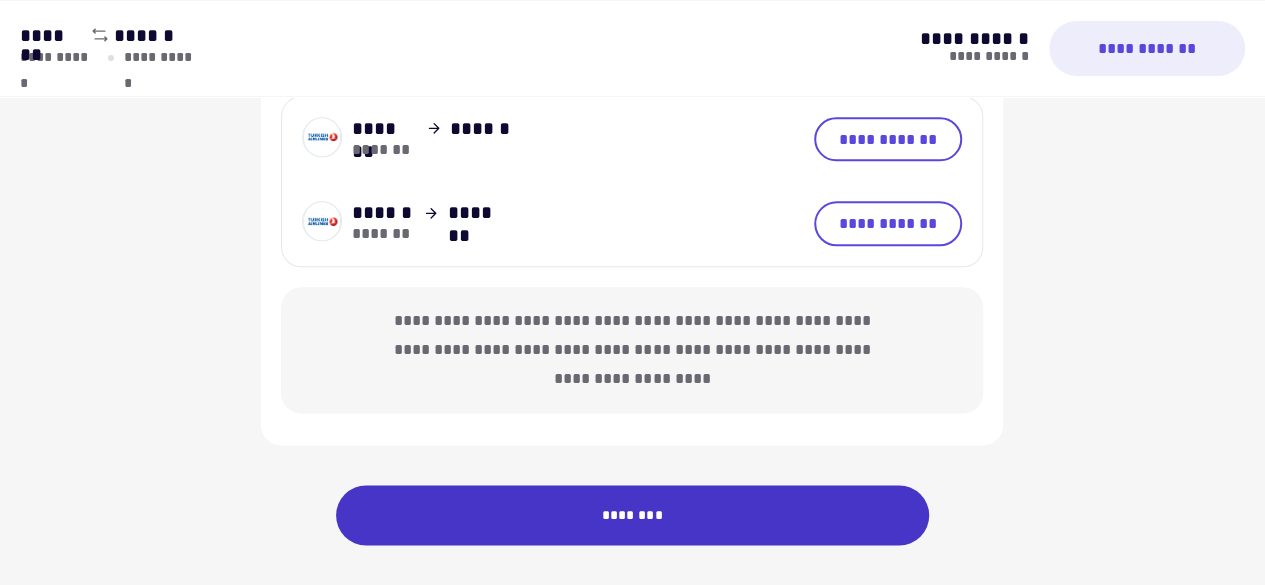 click on "********" at bounding box center [633, 515] 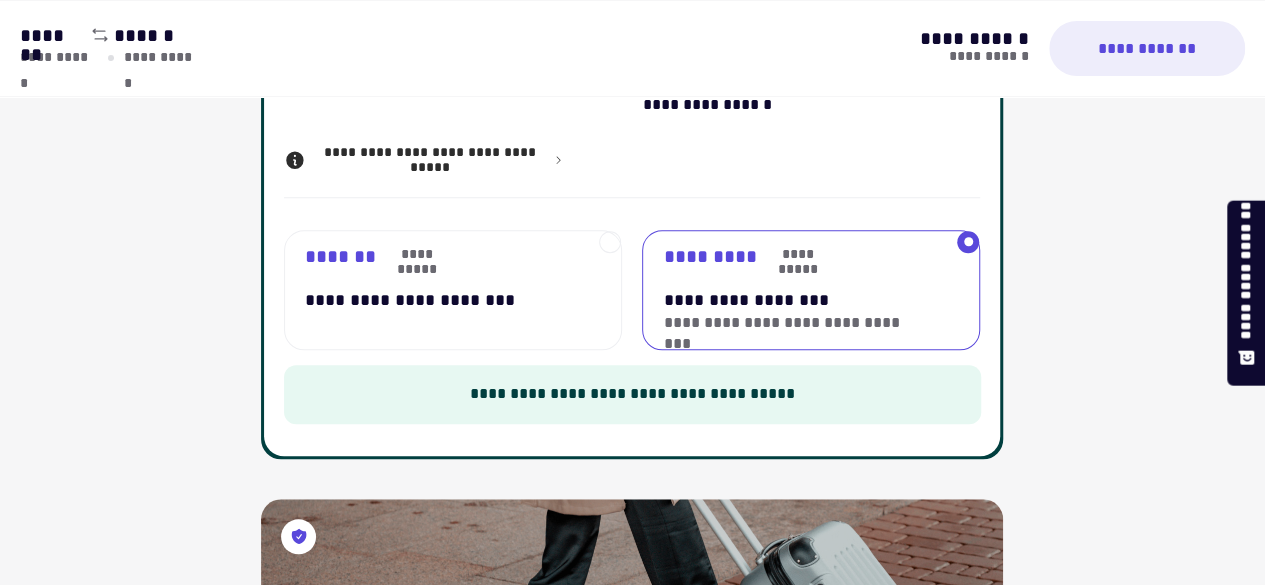scroll, scrollTop: 771, scrollLeft: 0, axis: vertical 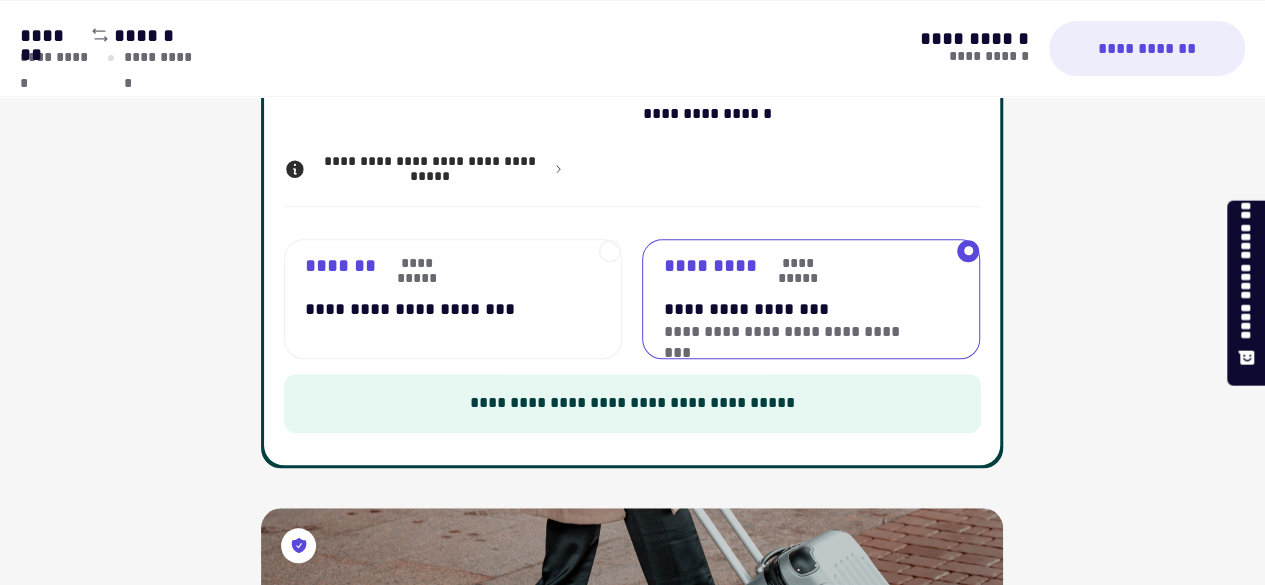 click on "**********" at bounding box center [442, 299] 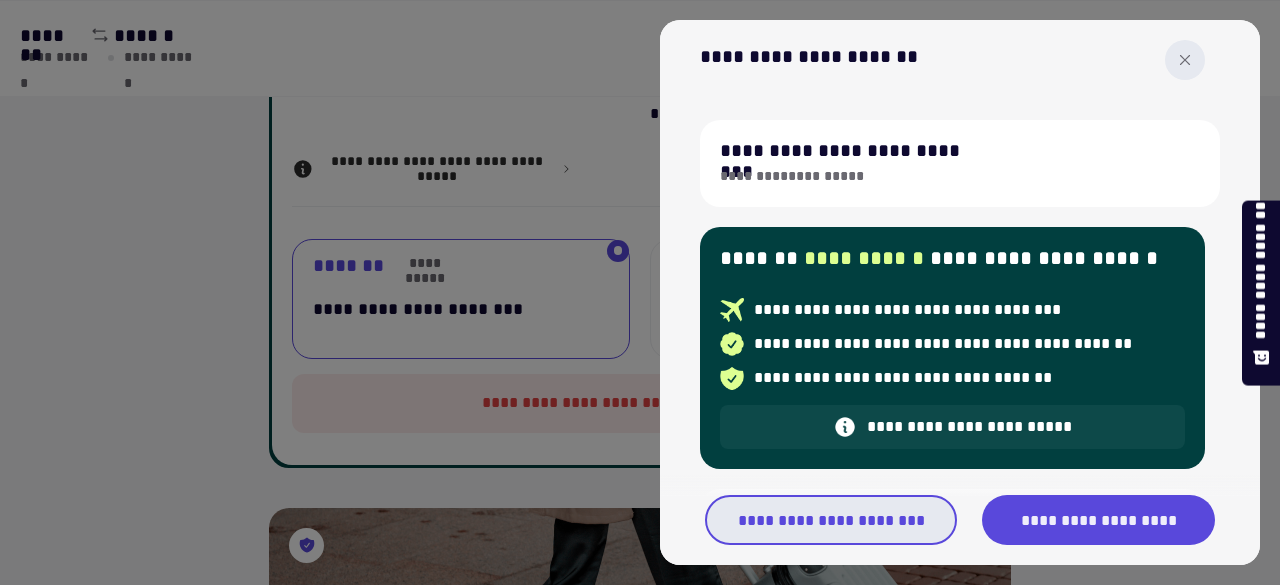 click on "**********" at bounding box center [831, 520] 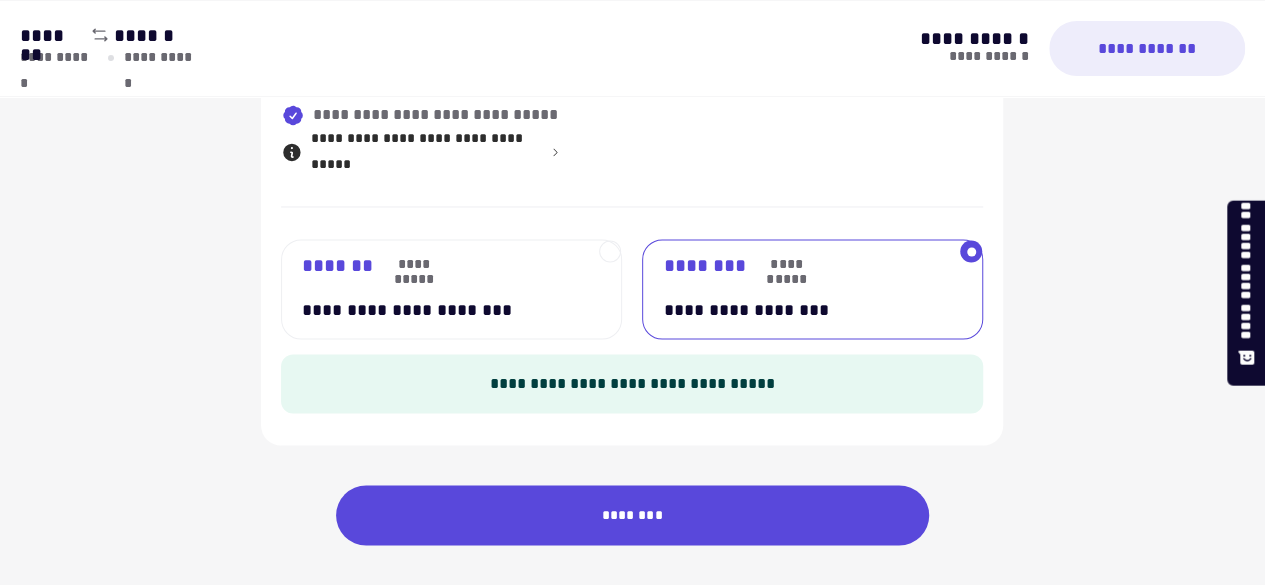 scroll, scrollTop: 1603, scrollLeft: 0, axis: vertical 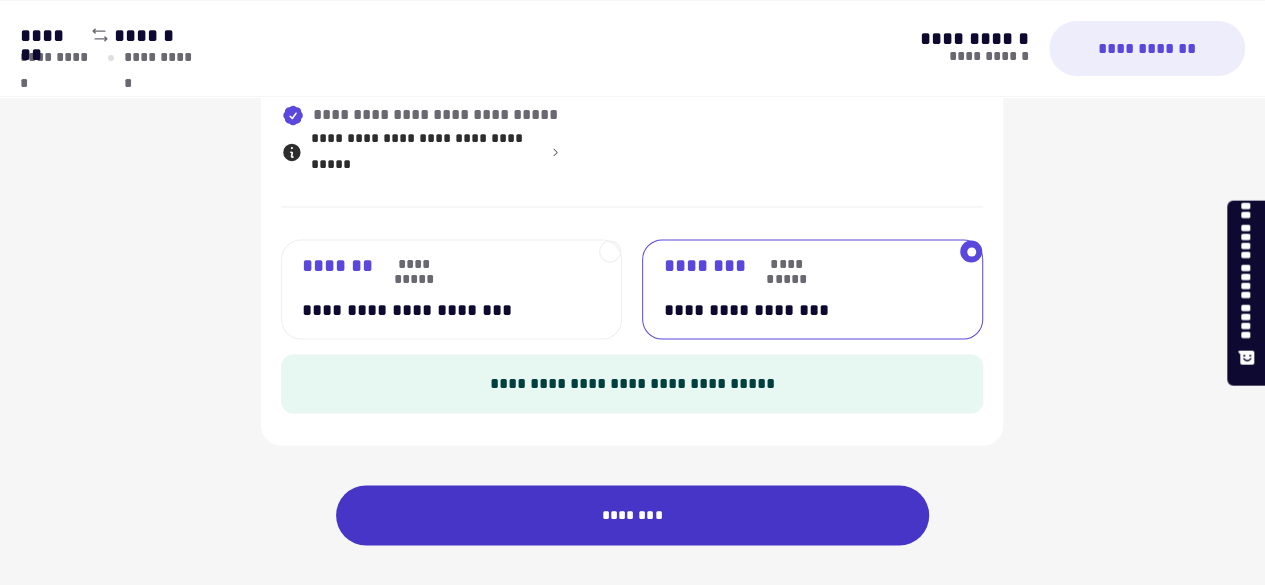 click on "********" at bounding box center (633, 515) 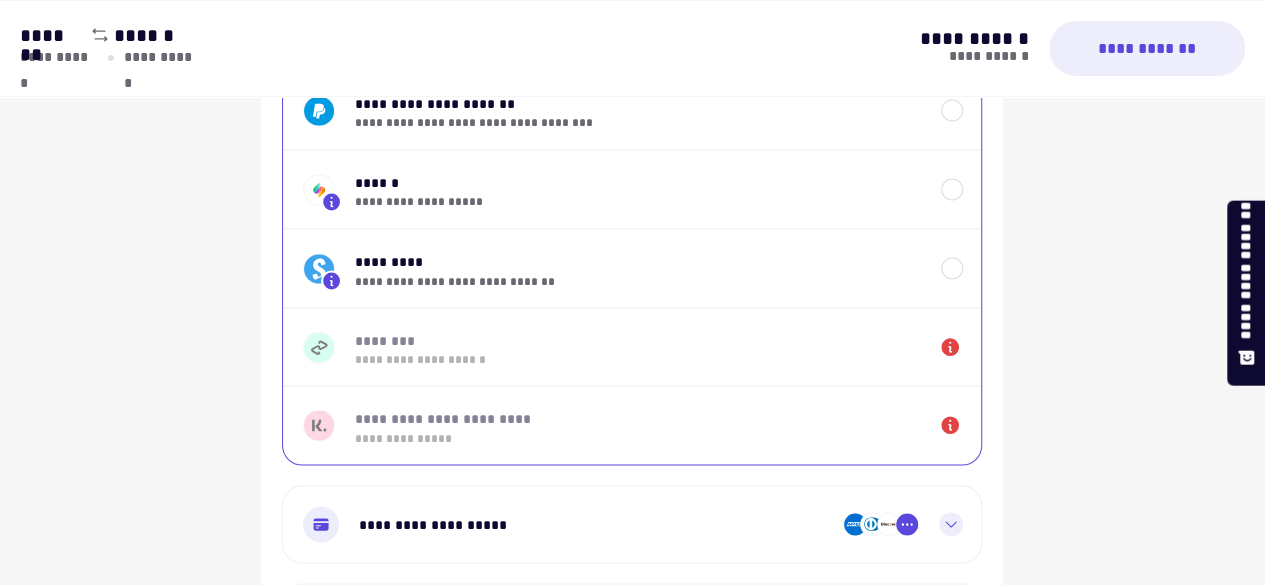 scroll, scrollTop: 1626, scrollLeft: 0, axis: vertical 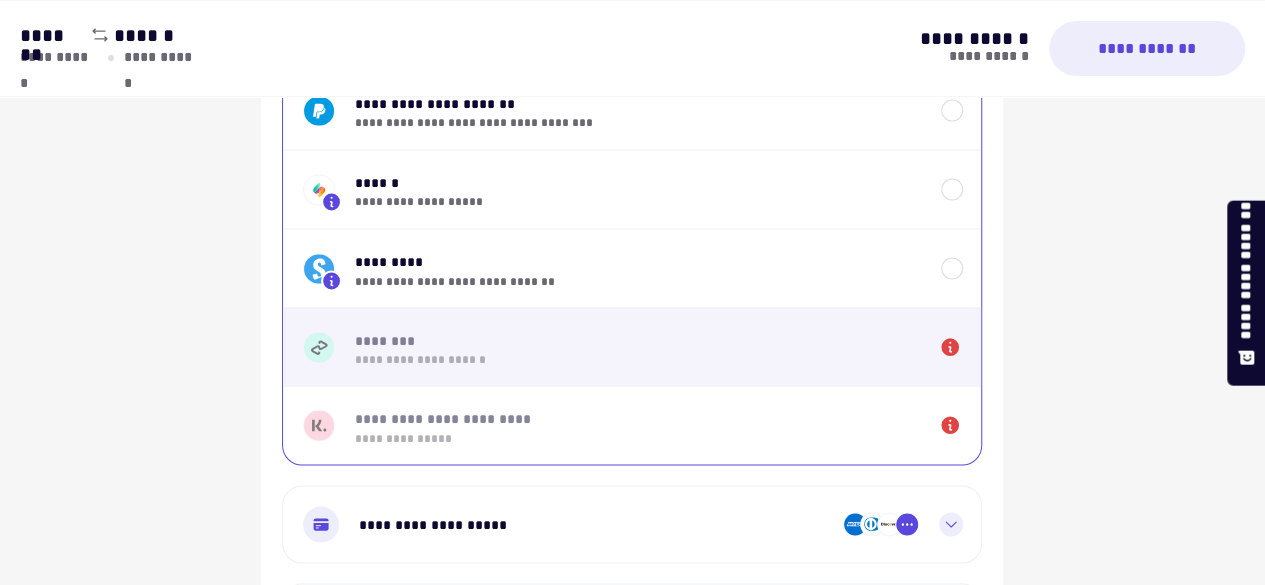click at bounding box center [950, 347] 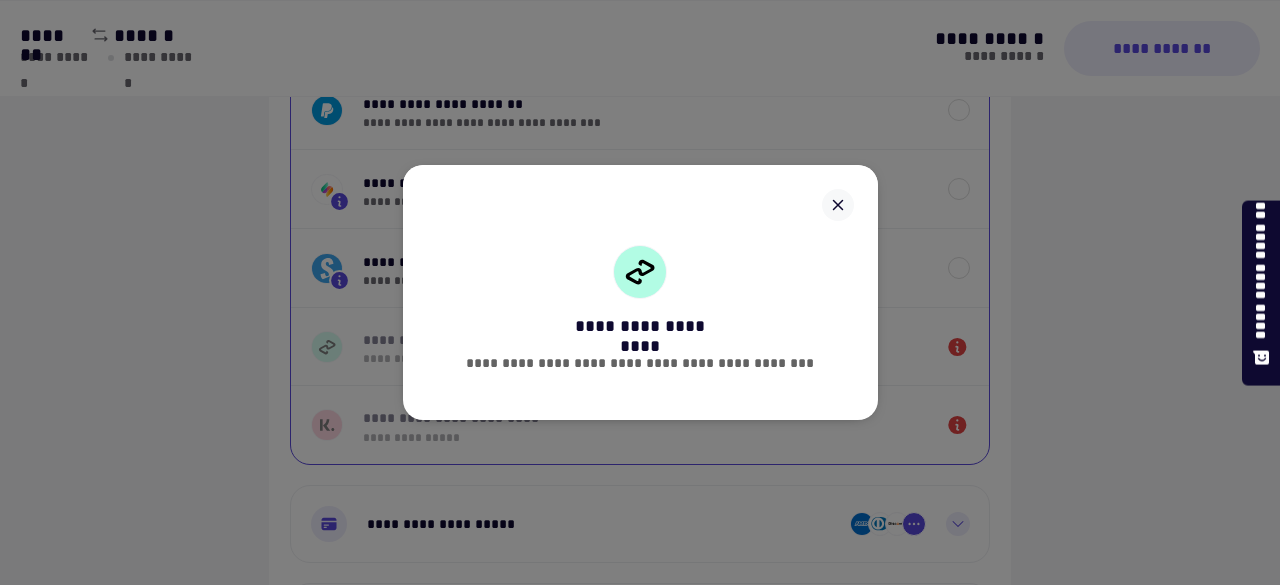 click at bounding box center [837, 204] 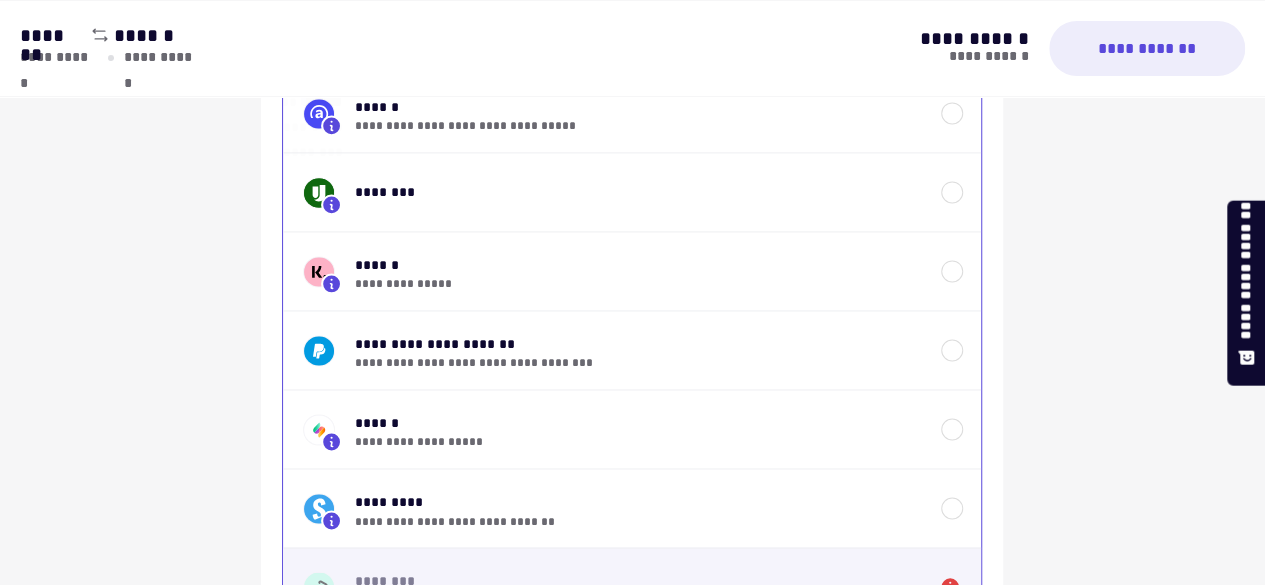 scroll, scrollTop: 1360, scrollLeft: 0, axis: vertical 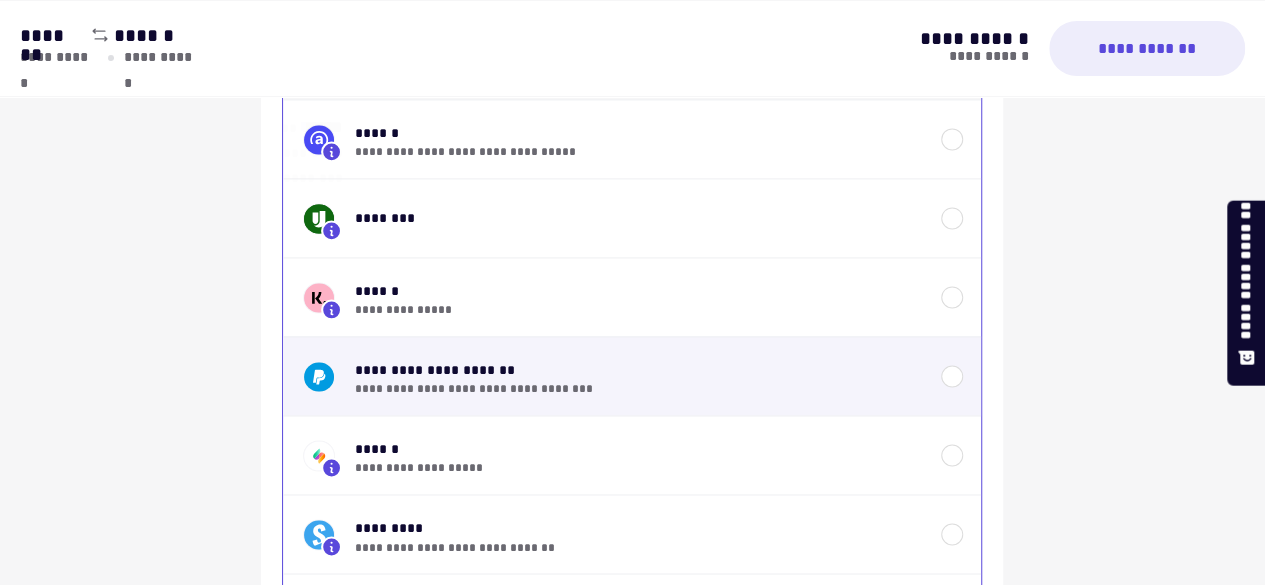 click on "**********" at bounding box center [638, 370] 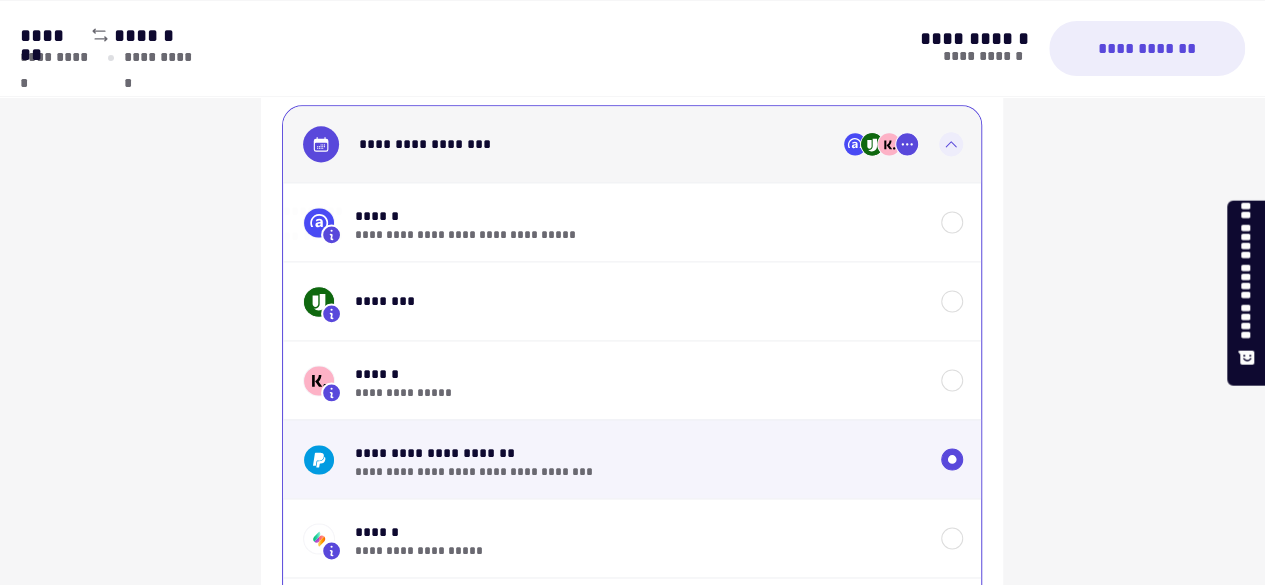 scroll, scrollTop: 1273, scrollLeft: 0, axis: vertical 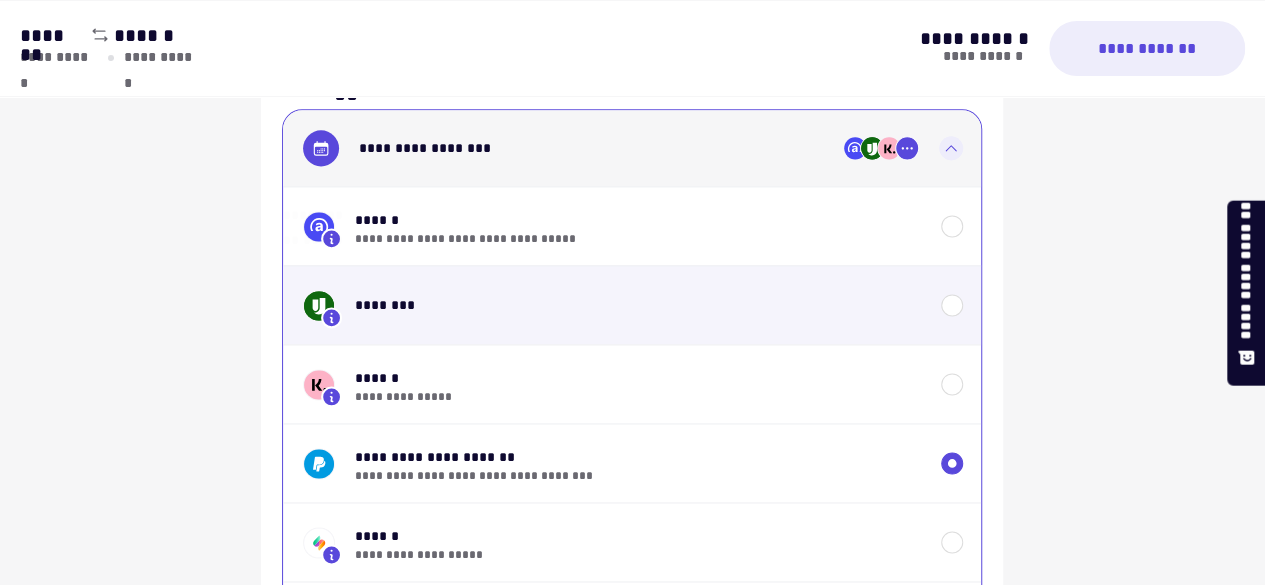 click on "********* *** *** ********" at bounding box center [632, 304] 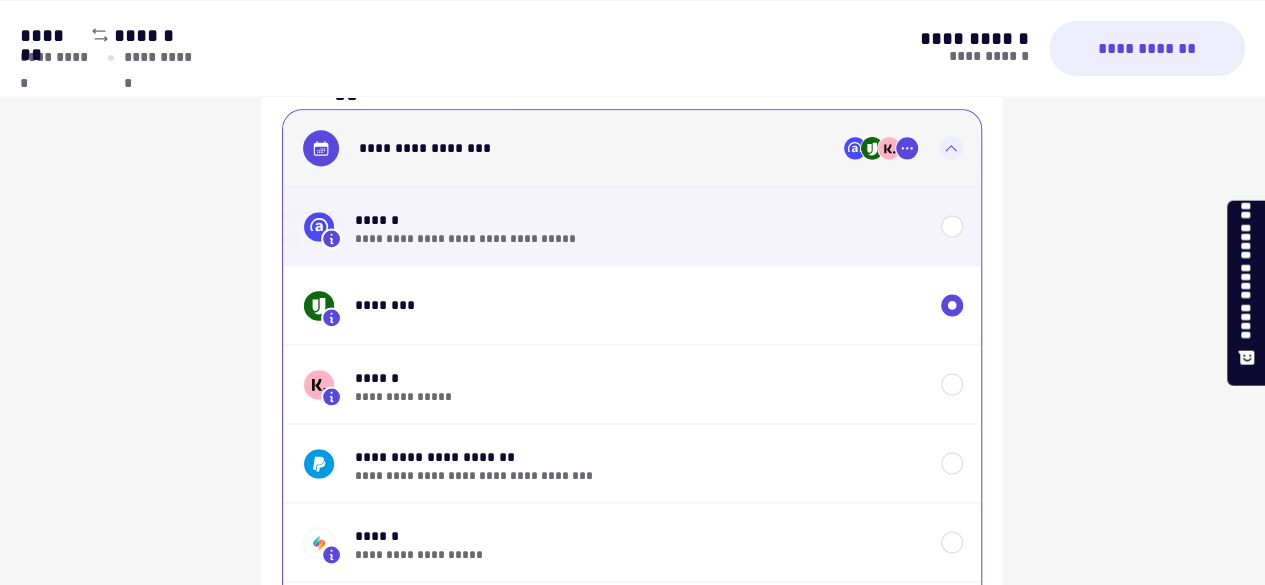 click on "**********" at bounding box center [638, 239] 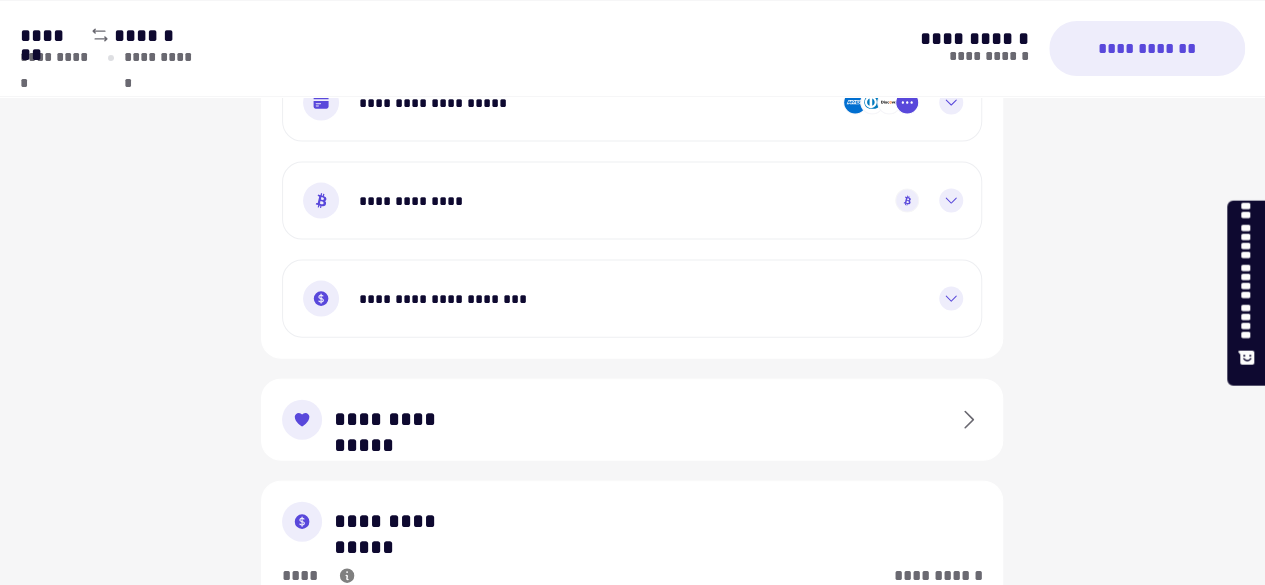 scroll, scrollTop: 2377, scrollLeft: 0, axis: vertical 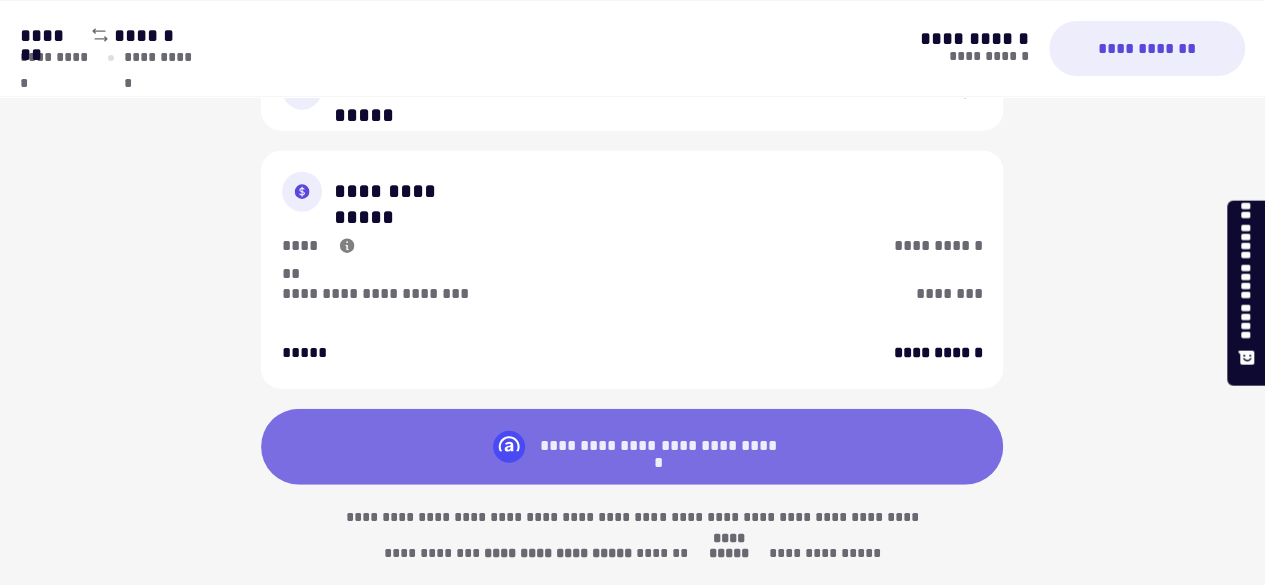 click on "**********" at bounding box center [632, 447] 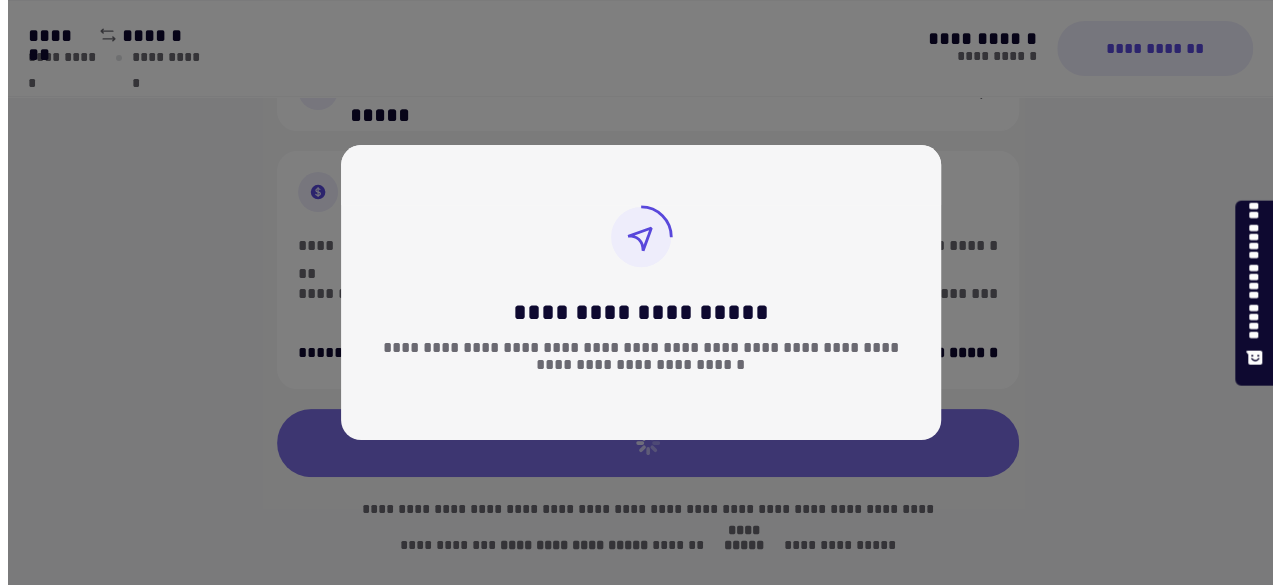 scroll, scrollTop: 2369, scrollLeft: 0, axis: vertical 